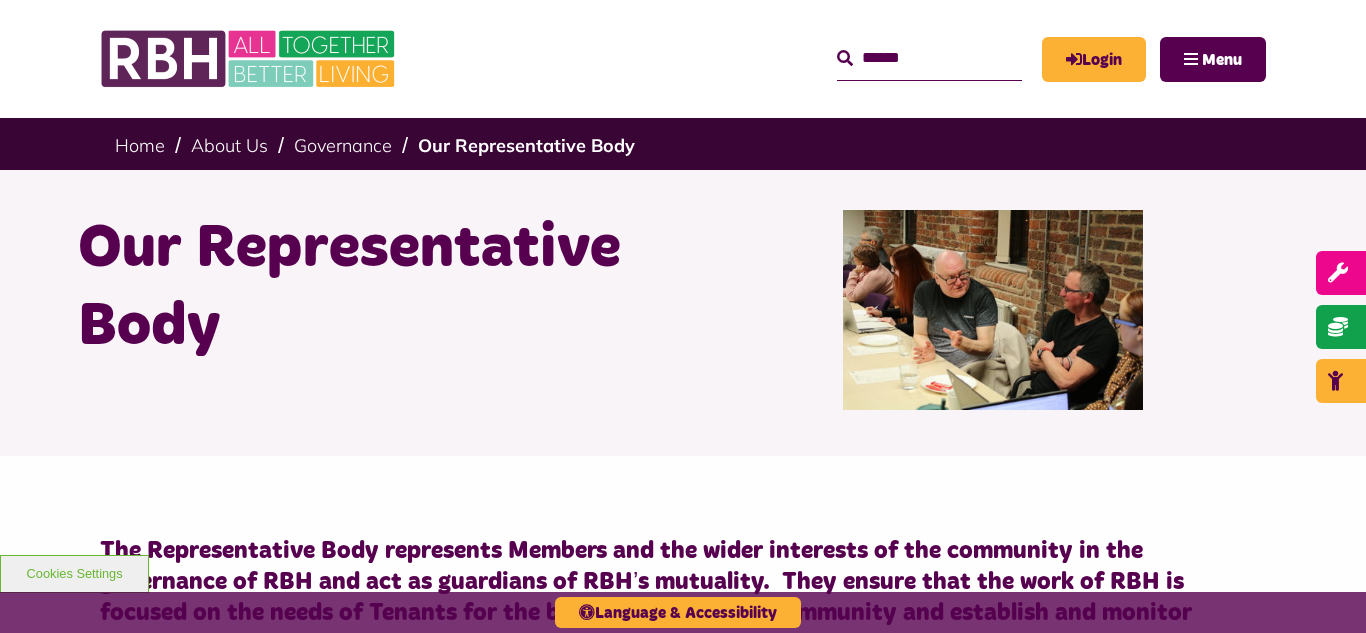 scroll, scrollTop: 5440, scrollLeft: 0, axis: vertical 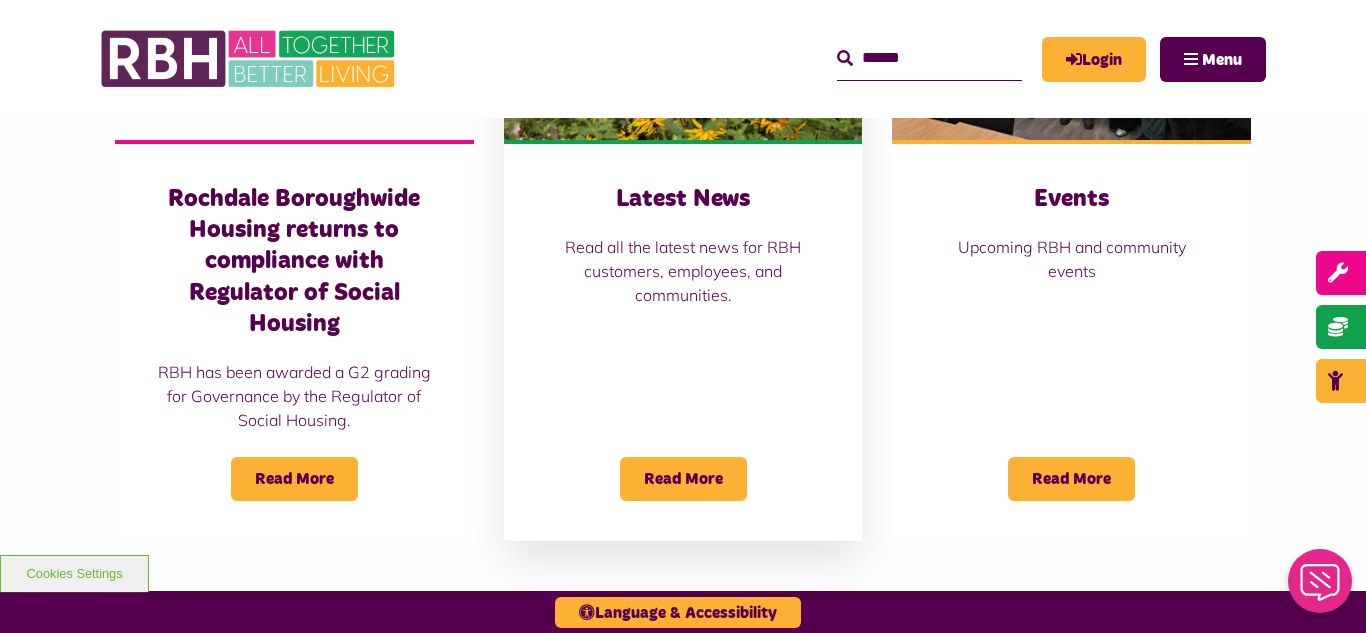 click on "Latest News
Read all the latest news for RBH customers, employees, and communities.
Read More" at bounding box center (683, 340) 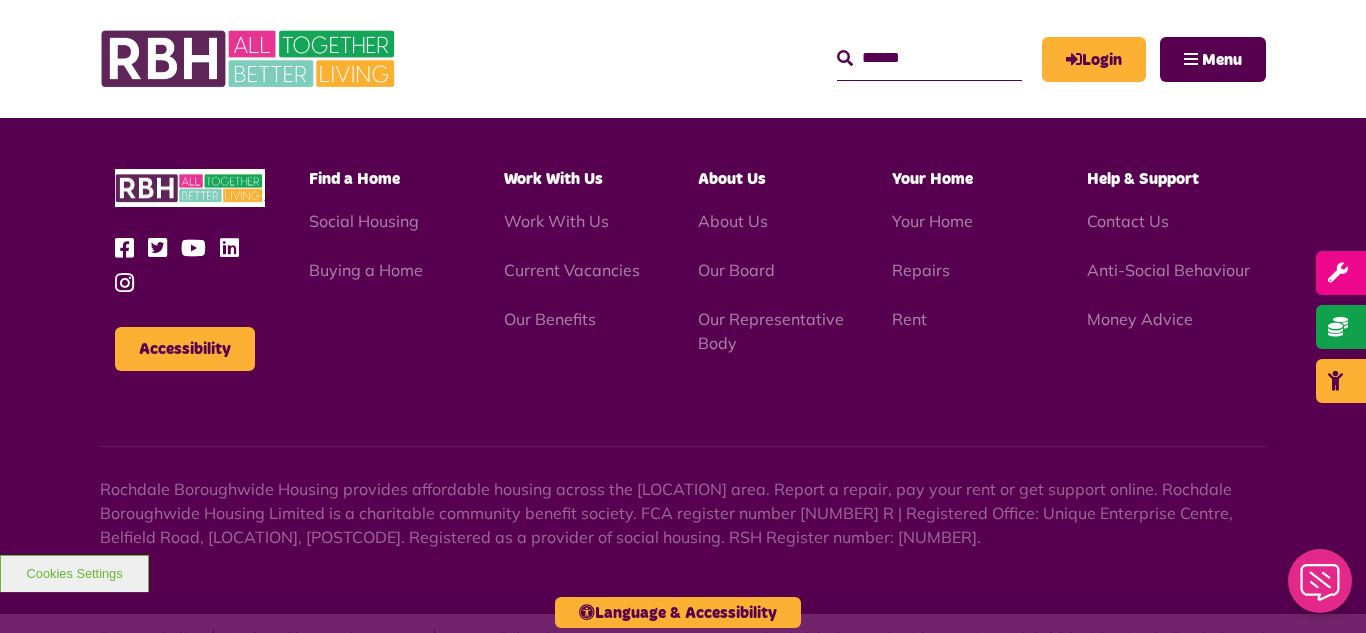 scroll, scrollTop: 1477, scrollLeft: 0, axis: vertical 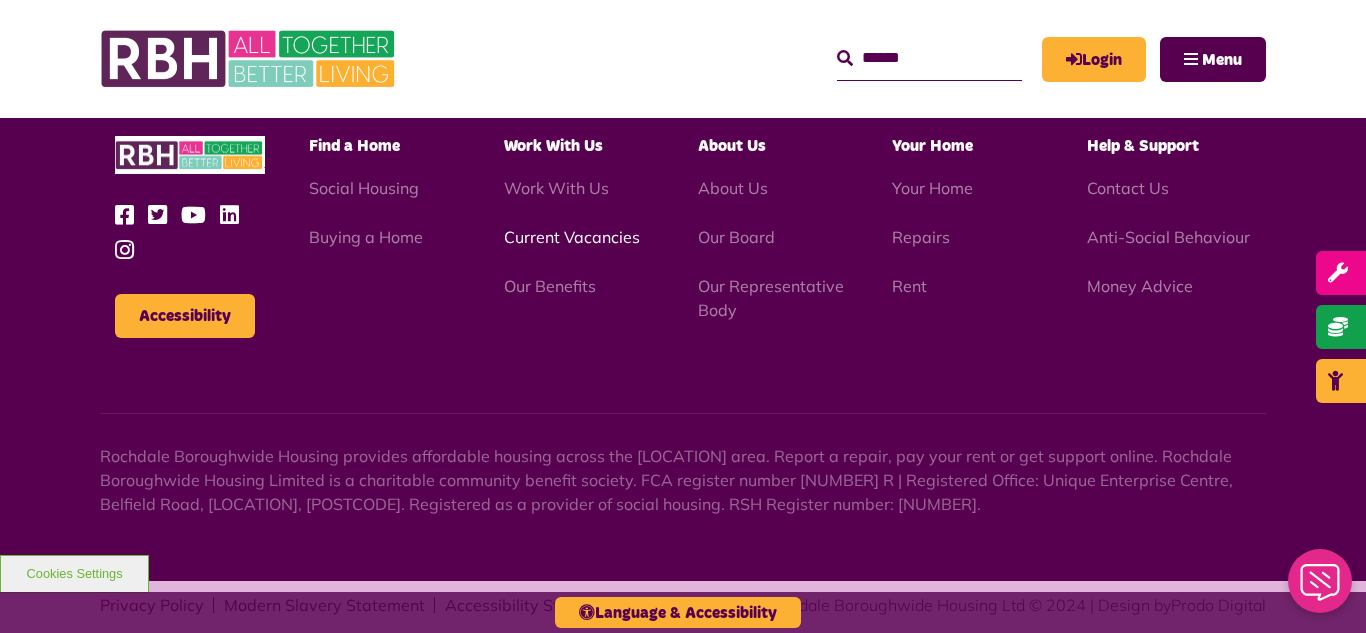 click on "Current Vacancies" at bounding box center (572, 237) 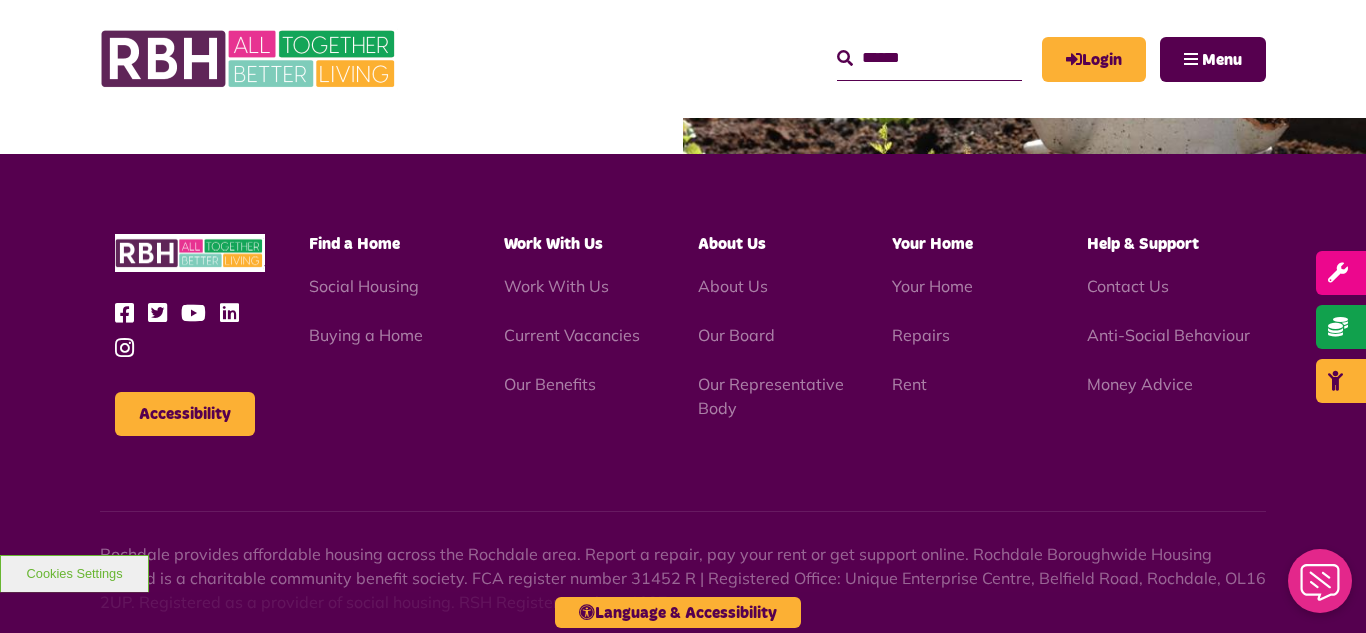 scroll, scrollTop: 2381, scrollLeft: 0, axis: vertical 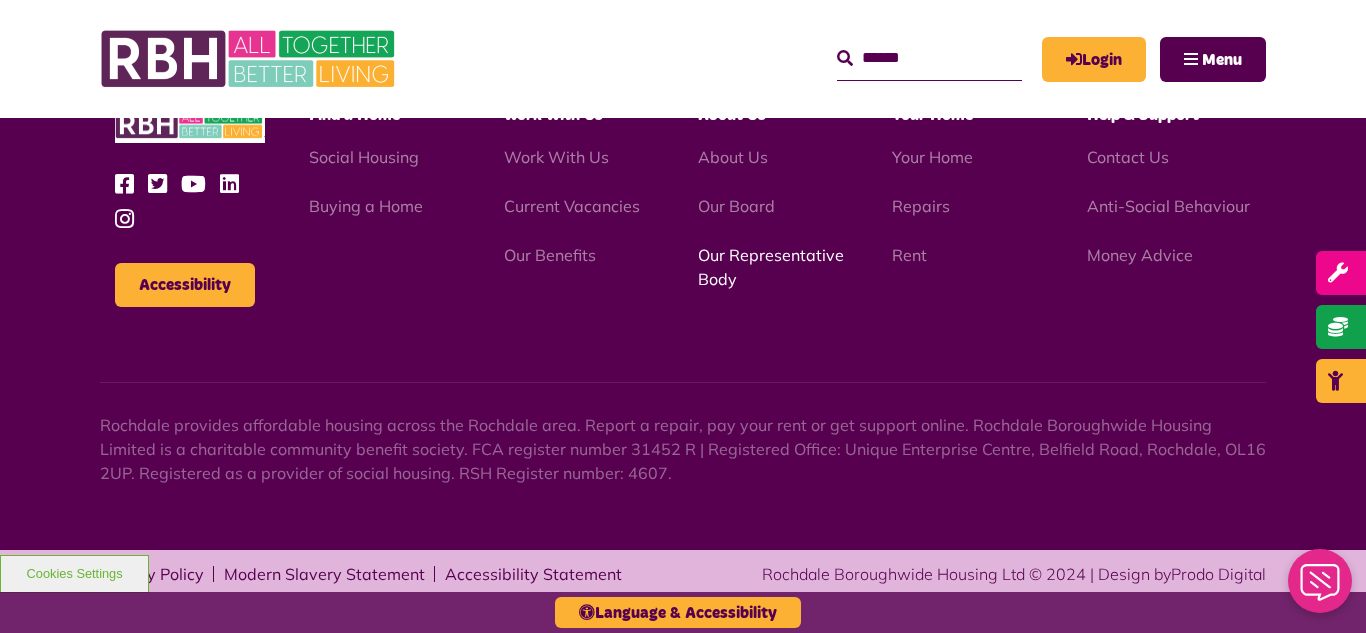 click on "Our Representative Body" at bounding box center [771, 267] 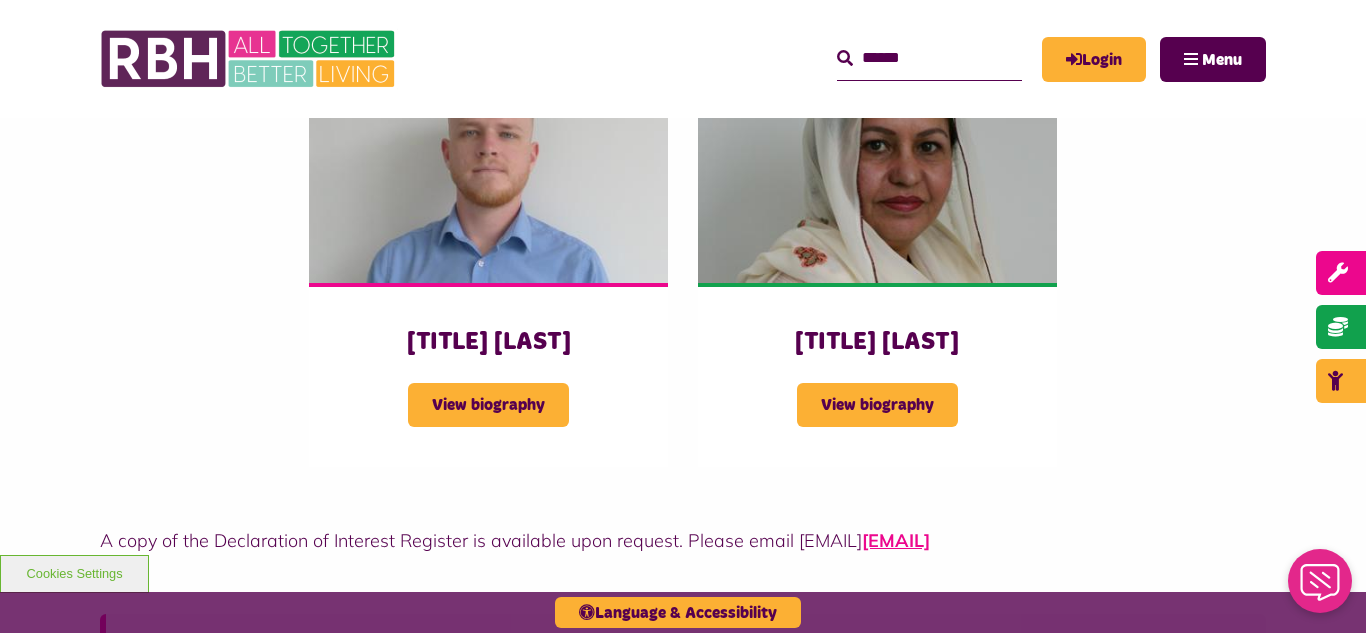 scroll, scrollTop: 5360, scrollLeft: 0, axis: vertical 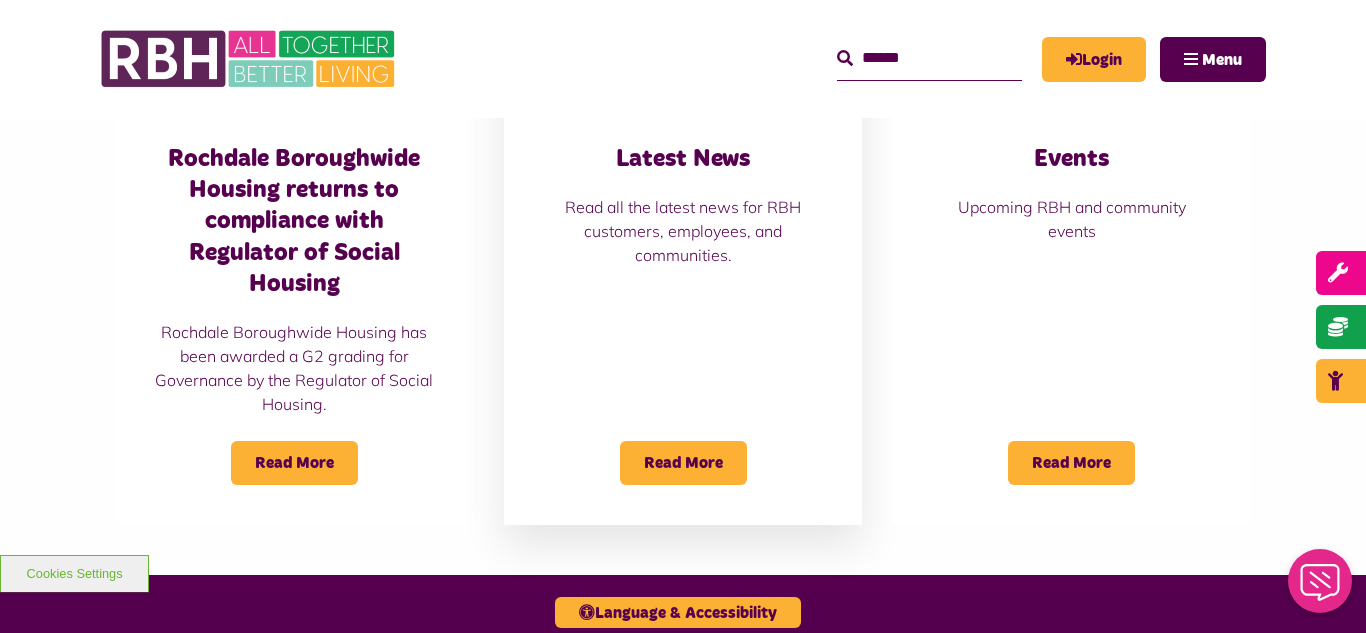click on "Latest News
Read all the latest news for RBH customers, employees, and communities." at bounding box center (683, 205) 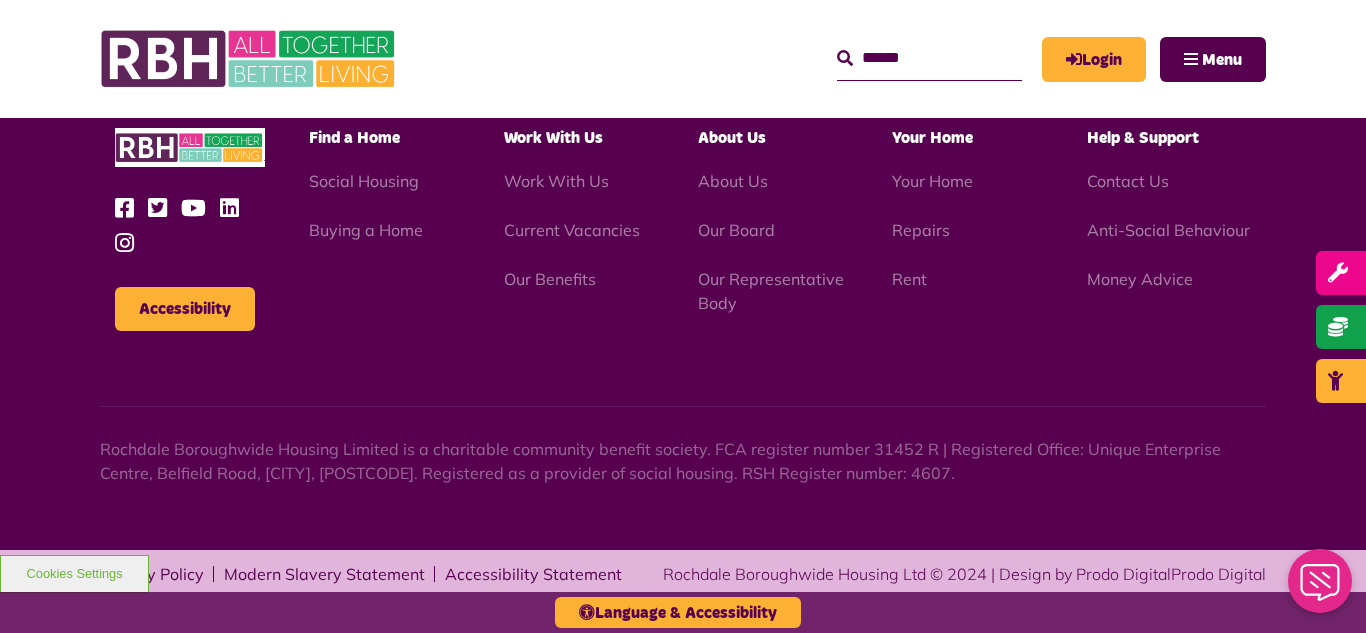 scroll, scrollTop: 1477, scrollLeft: 0, axis: vertical 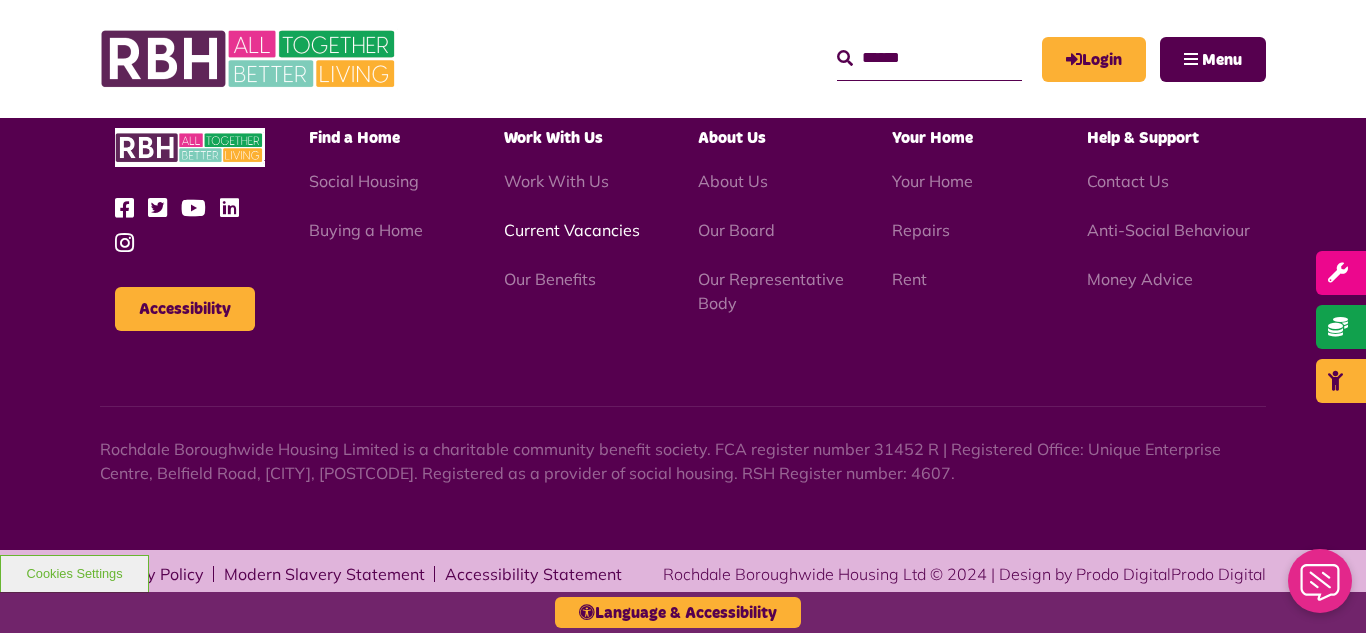 click on "Current Vacancies" at bounding box center [572, 230] 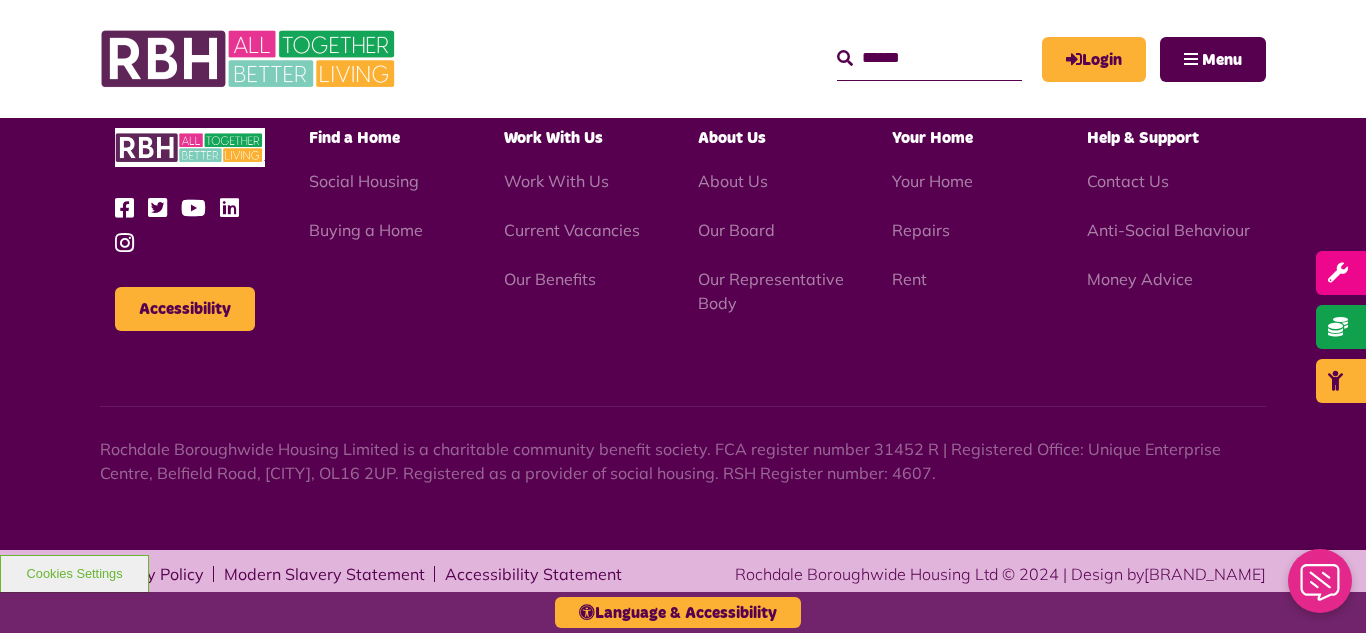 scroll, scrollTop: 2381, scrollLeft: 0, axis: vertical 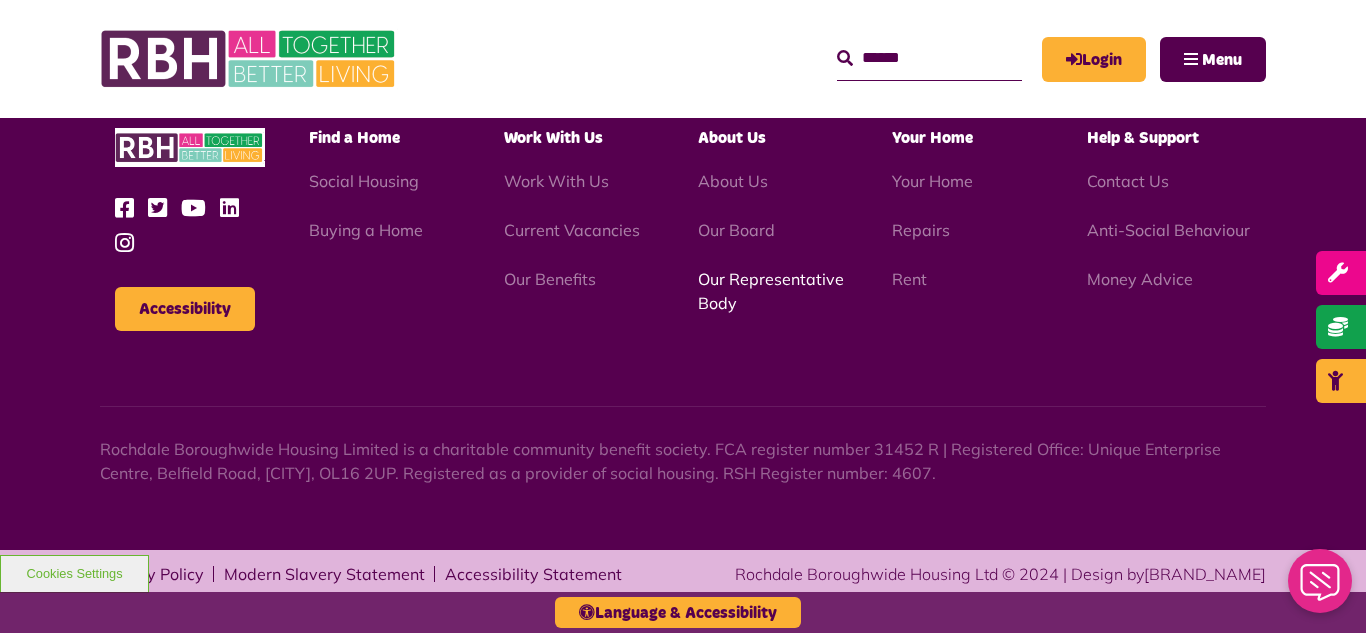 click on "Our Representative Body" at bounding box center (771, 291) 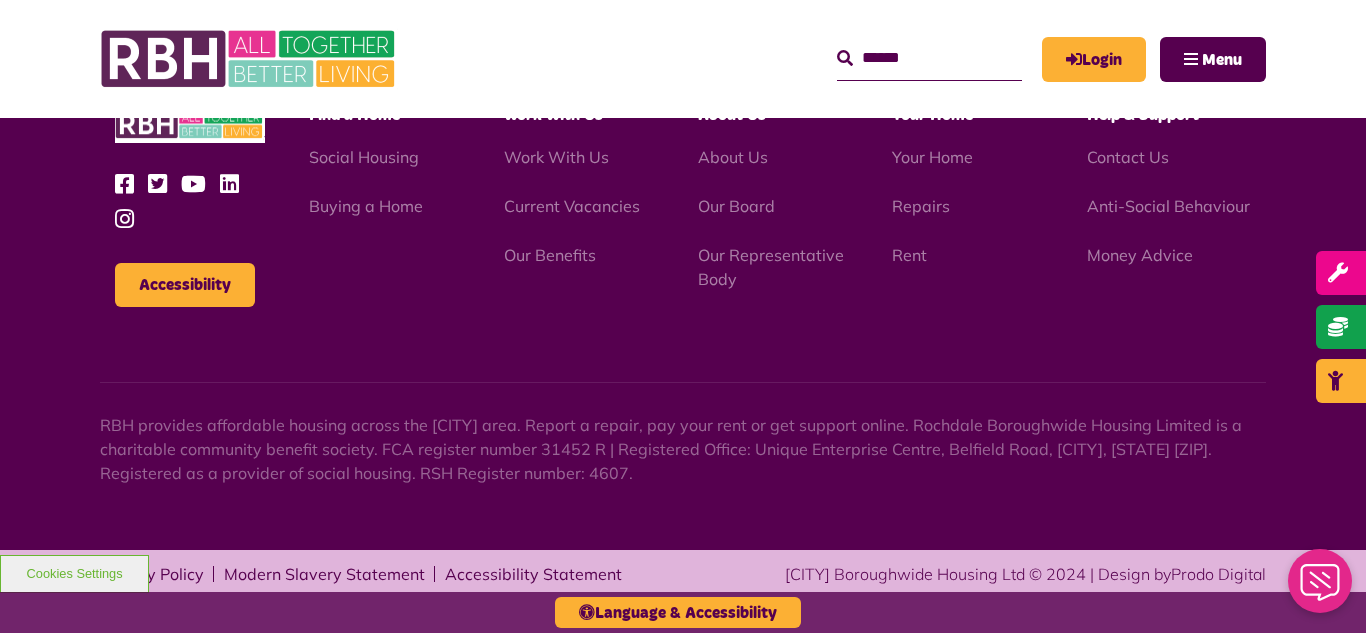 scroll, scrollTop: 6231, scrollLeft: 0, axis: vertical 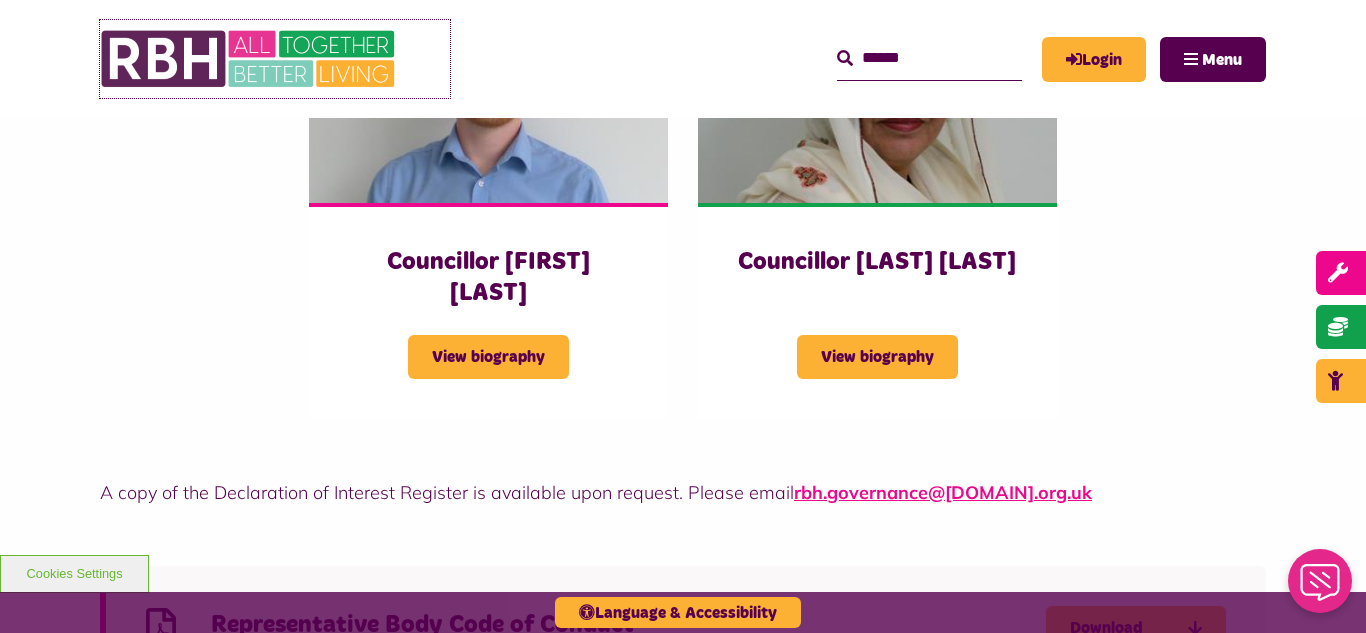 click at bounding box center (250, 59) 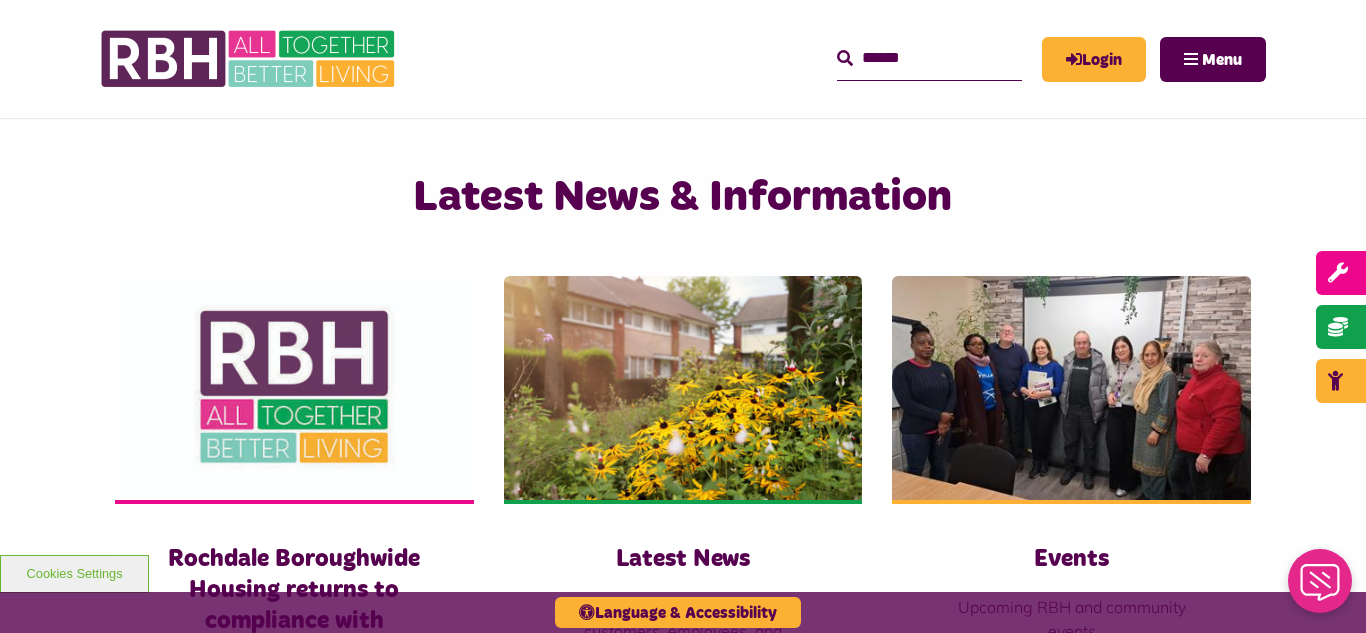 scroll, scrollTop: 1240, scrollLeft: 0, axis: vertical 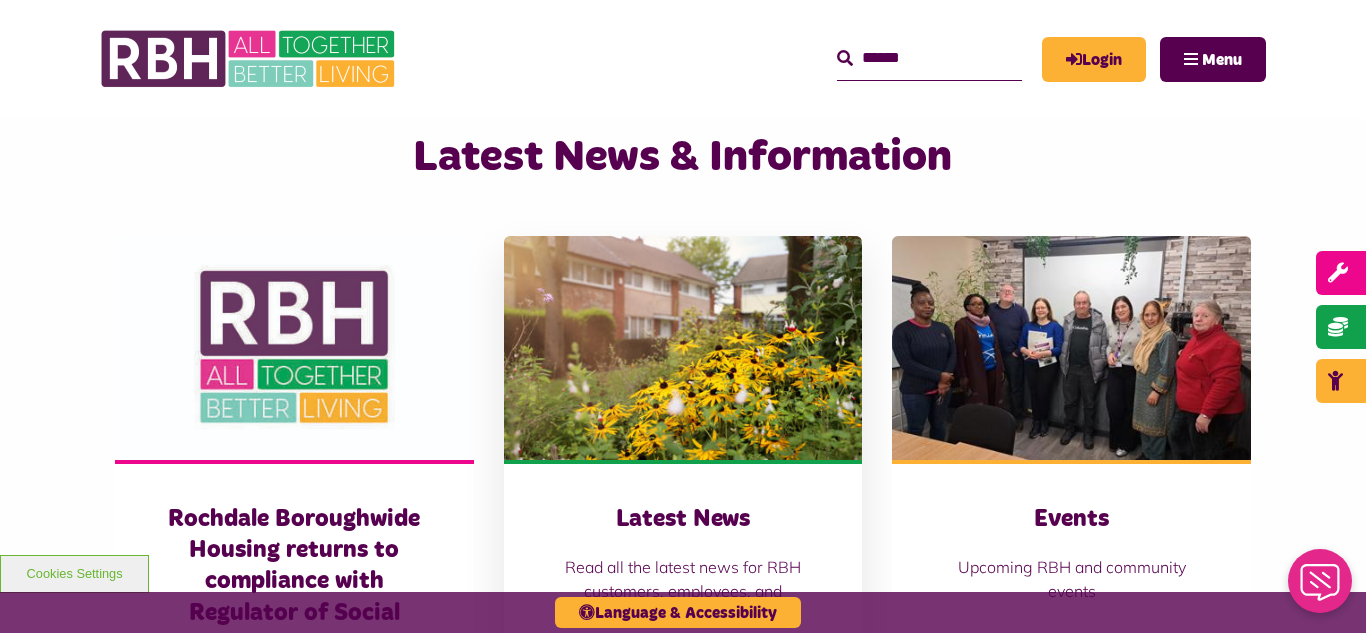 click at bounding box center [683, 348] 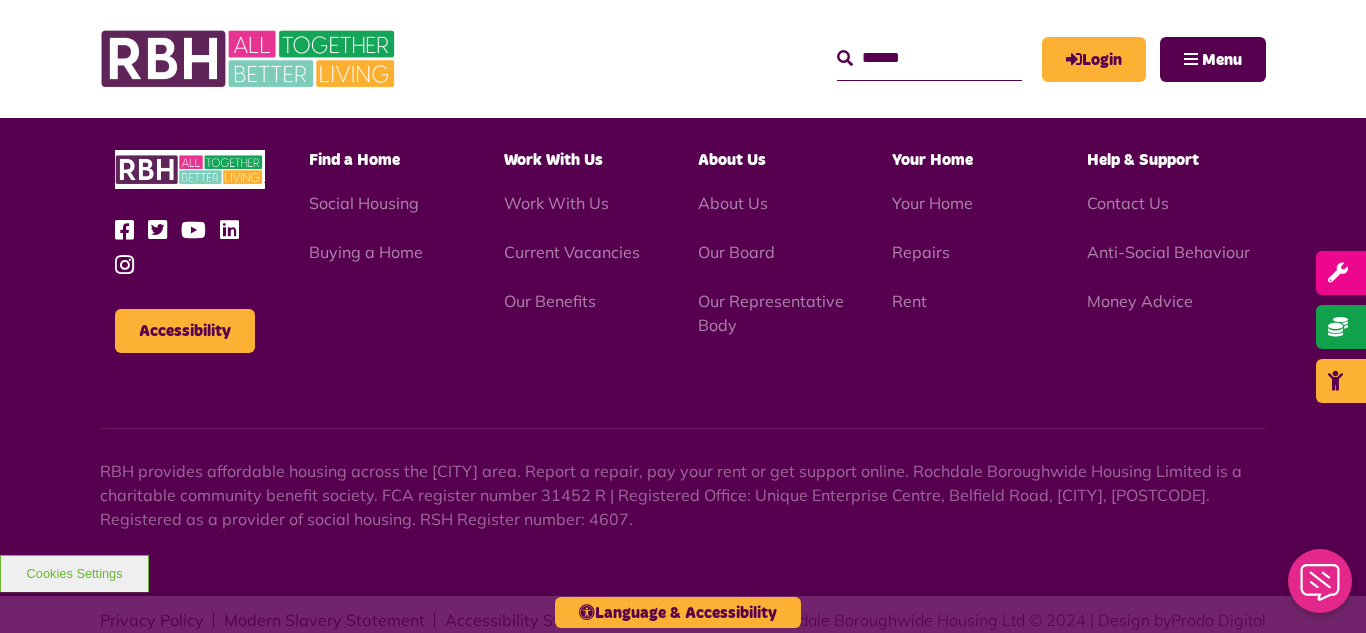 scroll, scrollTop: 1477, scrollLeft: 0, axis: vertical 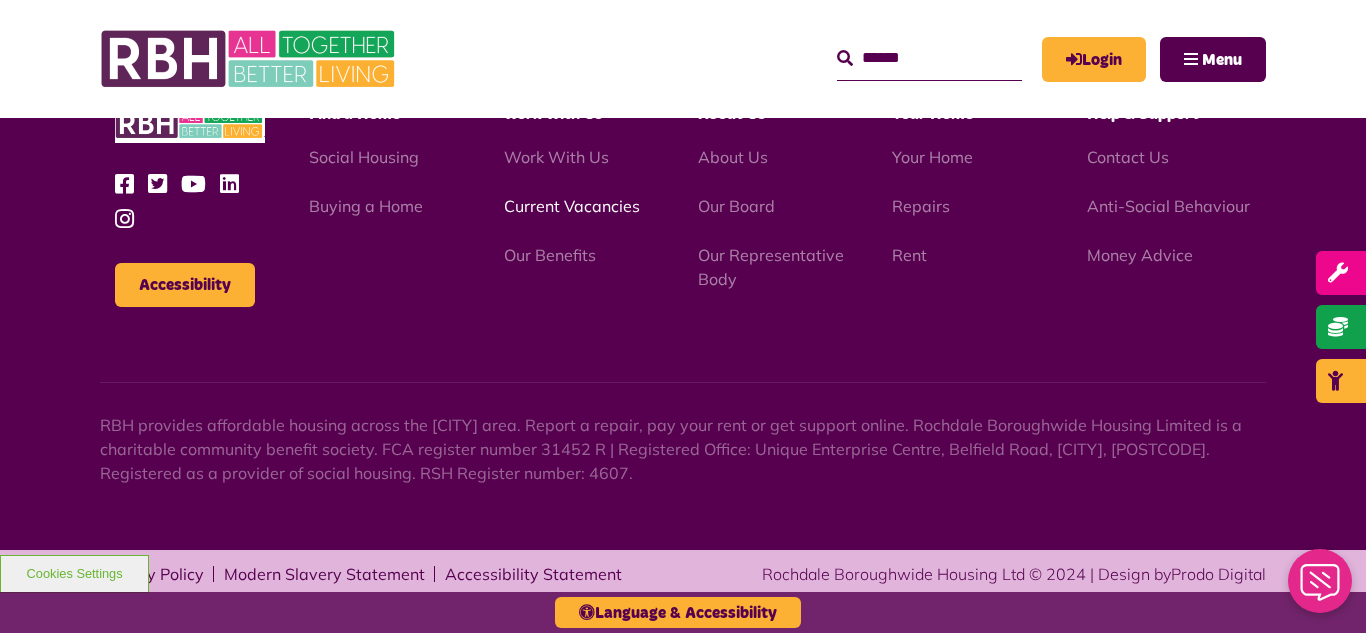 click on "Current Vacancies" at bounding box center [572, 206] 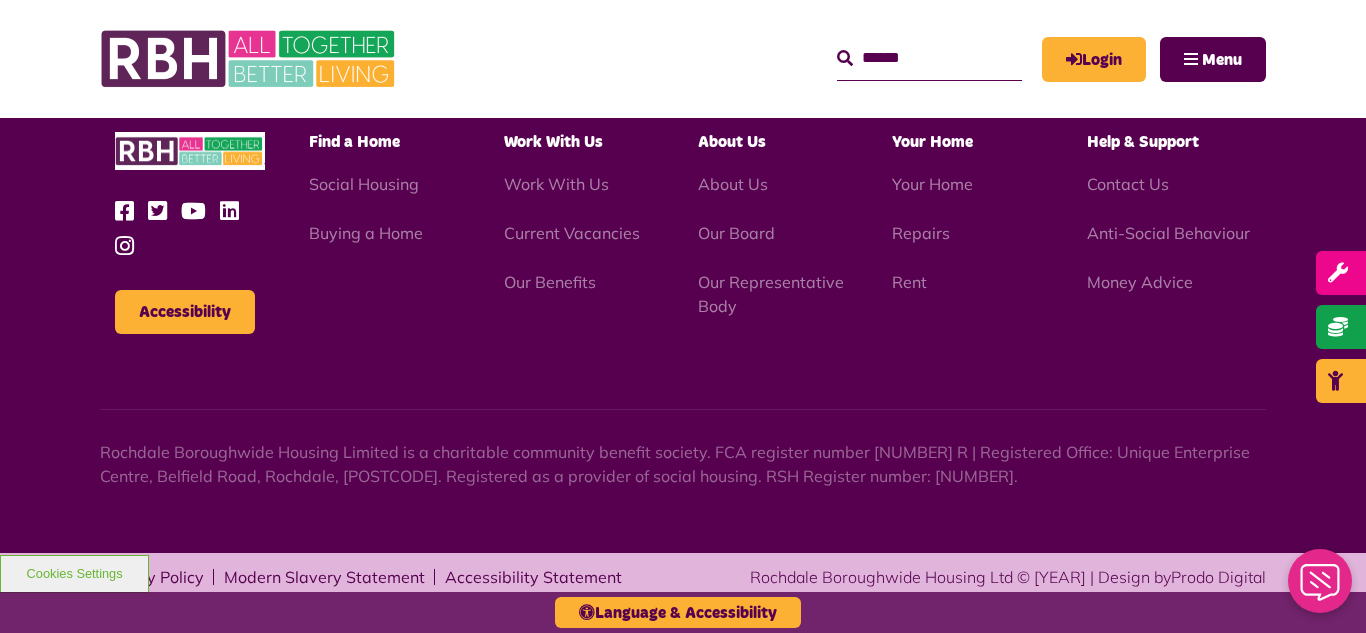 scroll, scrollTop: 2381, scrollLeft: 0, axis: vertical 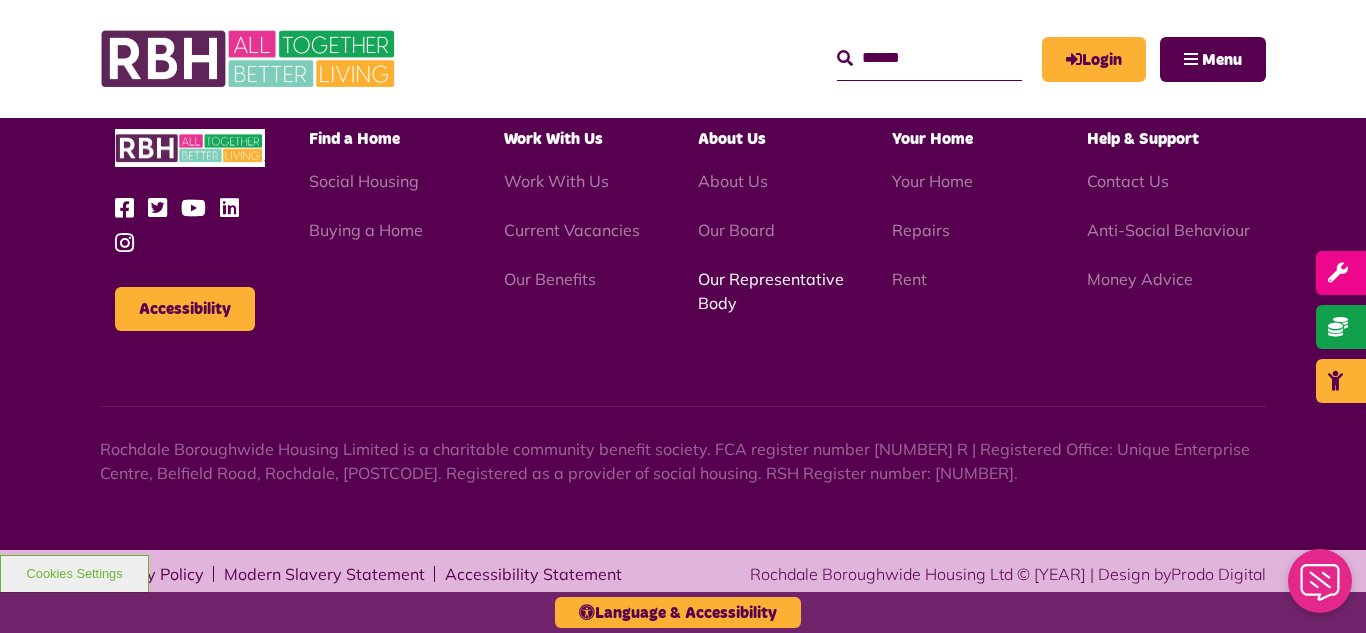 click on "Our Representative Body" at bounding box center [771, 291] 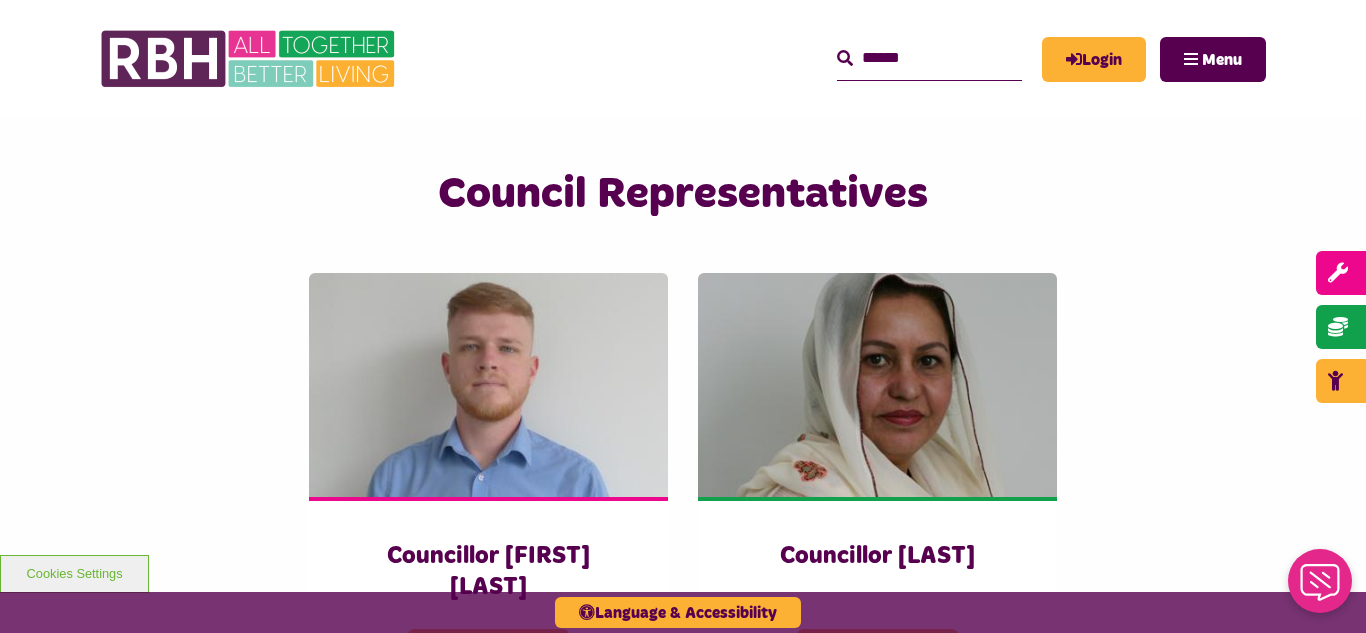 scroll, scrollTop: 5240, scrollLeft: 0, axis: vertical 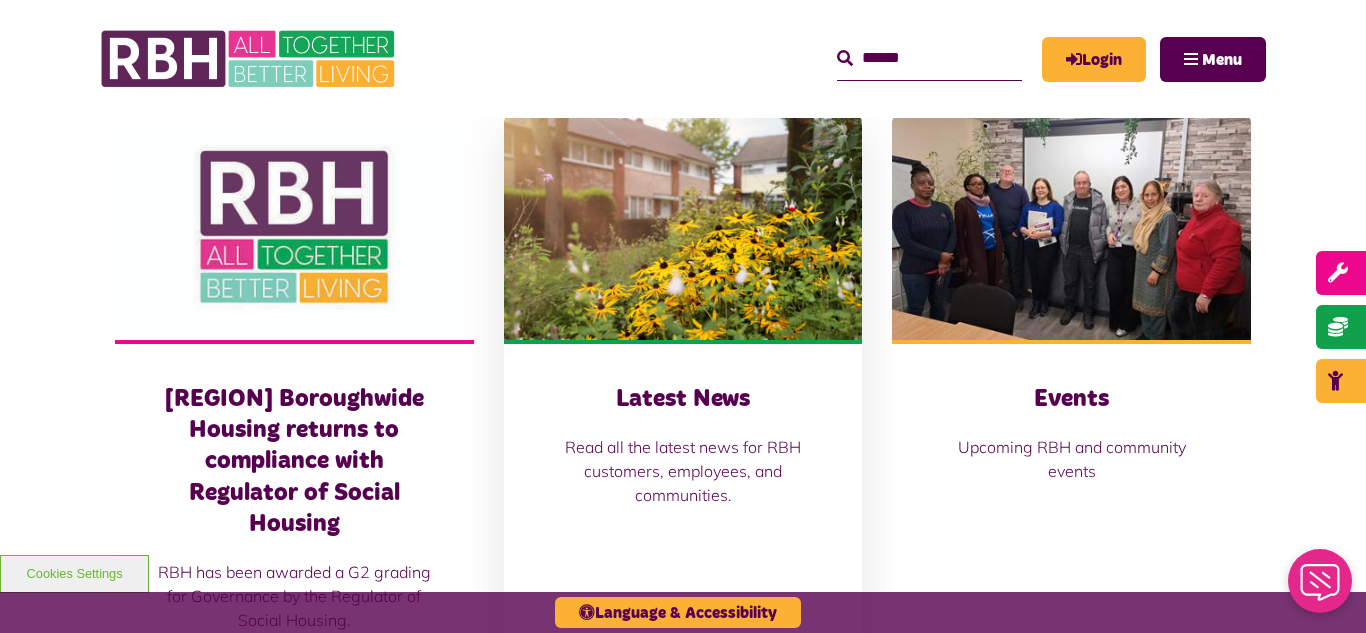 click at bounding box center [683, 228] 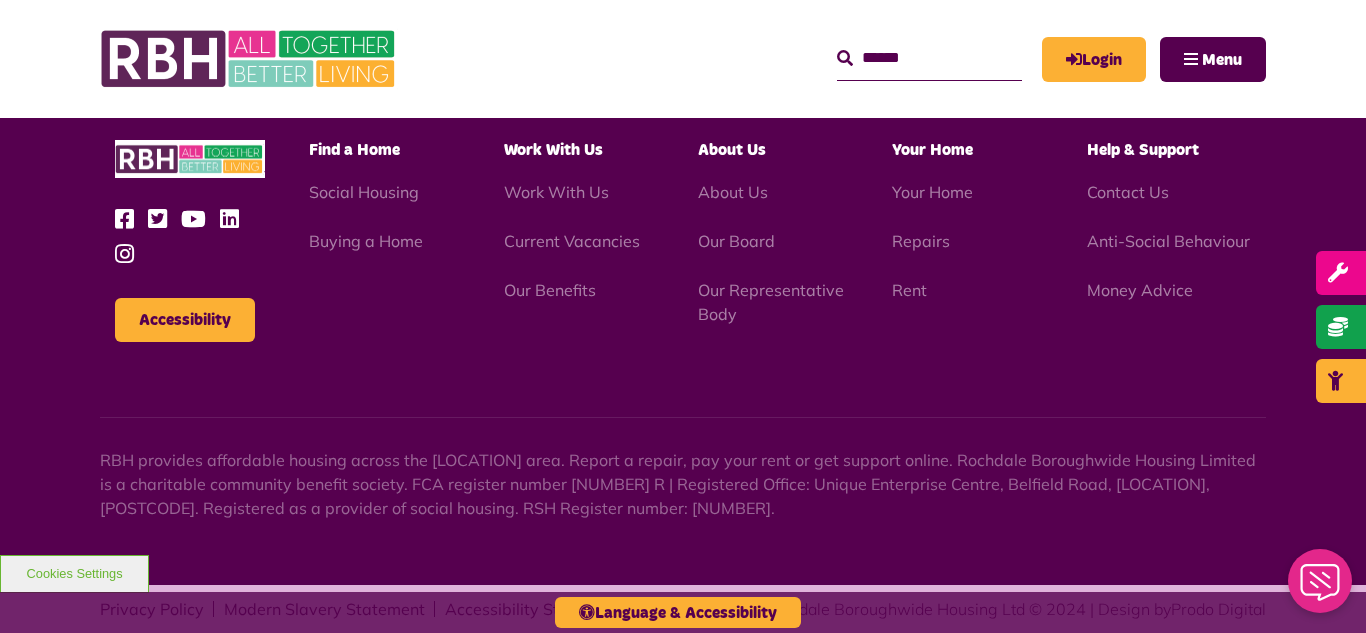 scroll, scrollTop: 1477, scrollLeft: 0, axis: vertical 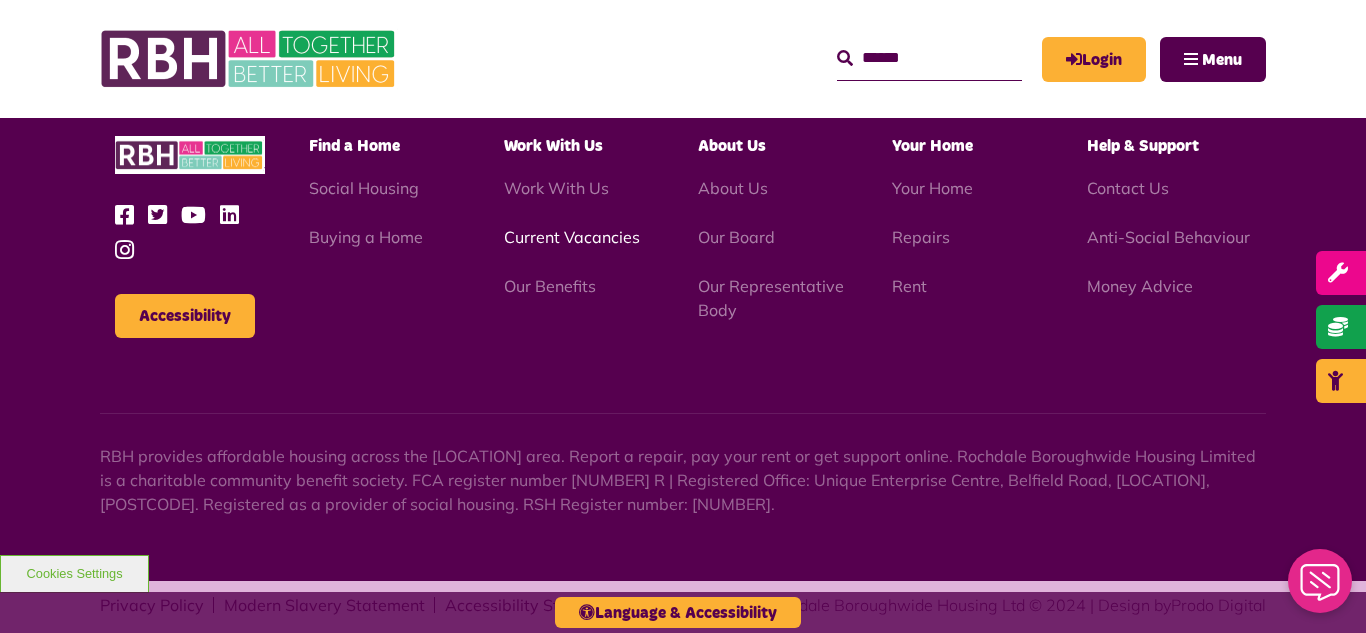click on "Current Vacancies" at bounding box center (572, 237) 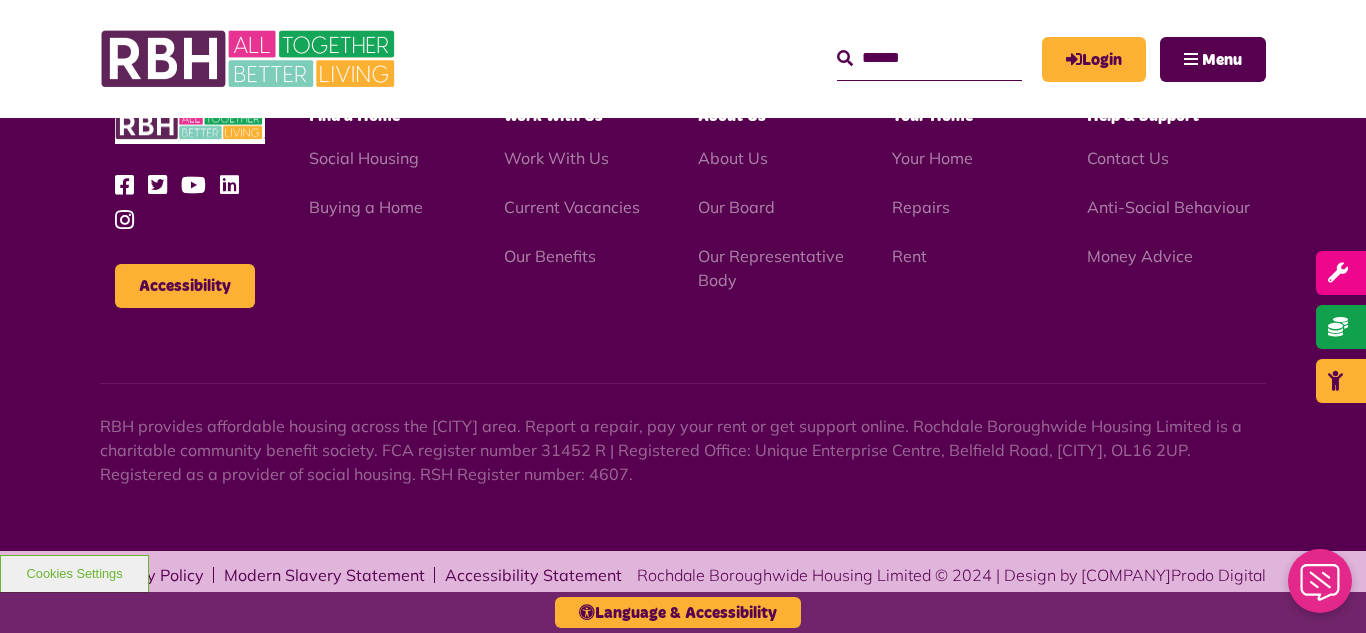 scroll, scrollTop: 2381, scrollLeft: 0, axis: vertical 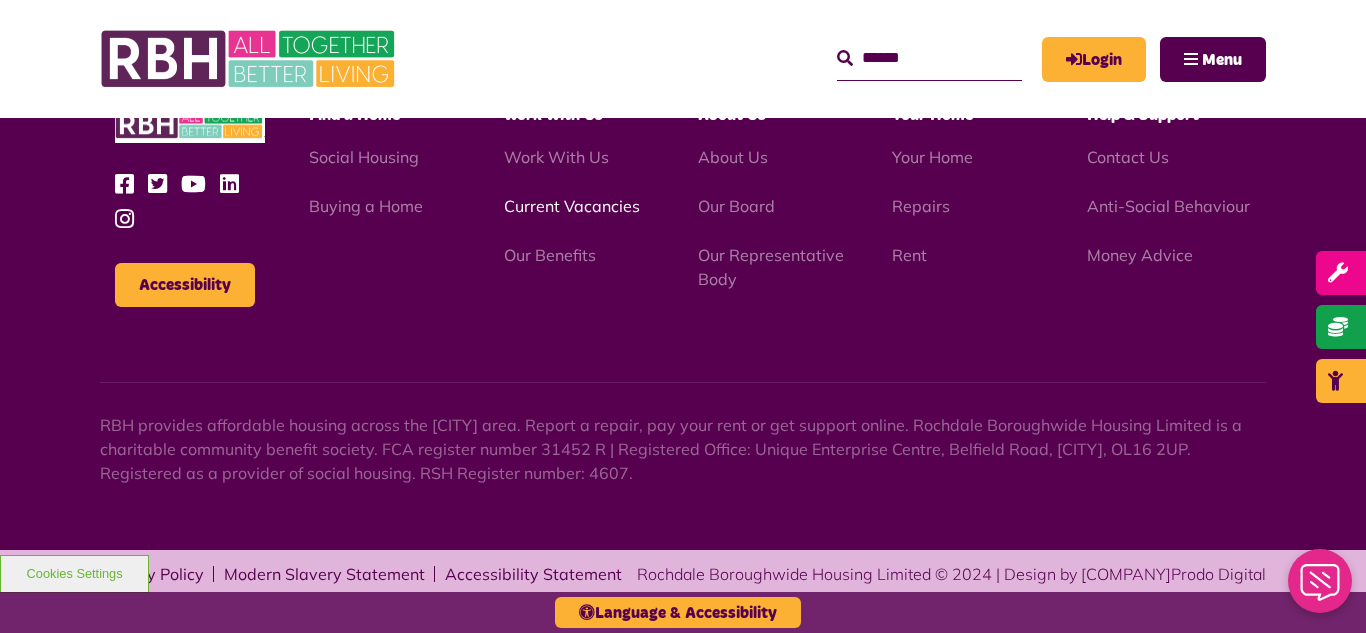 click on "Current Vacancies" at bounding box center (572, 206) 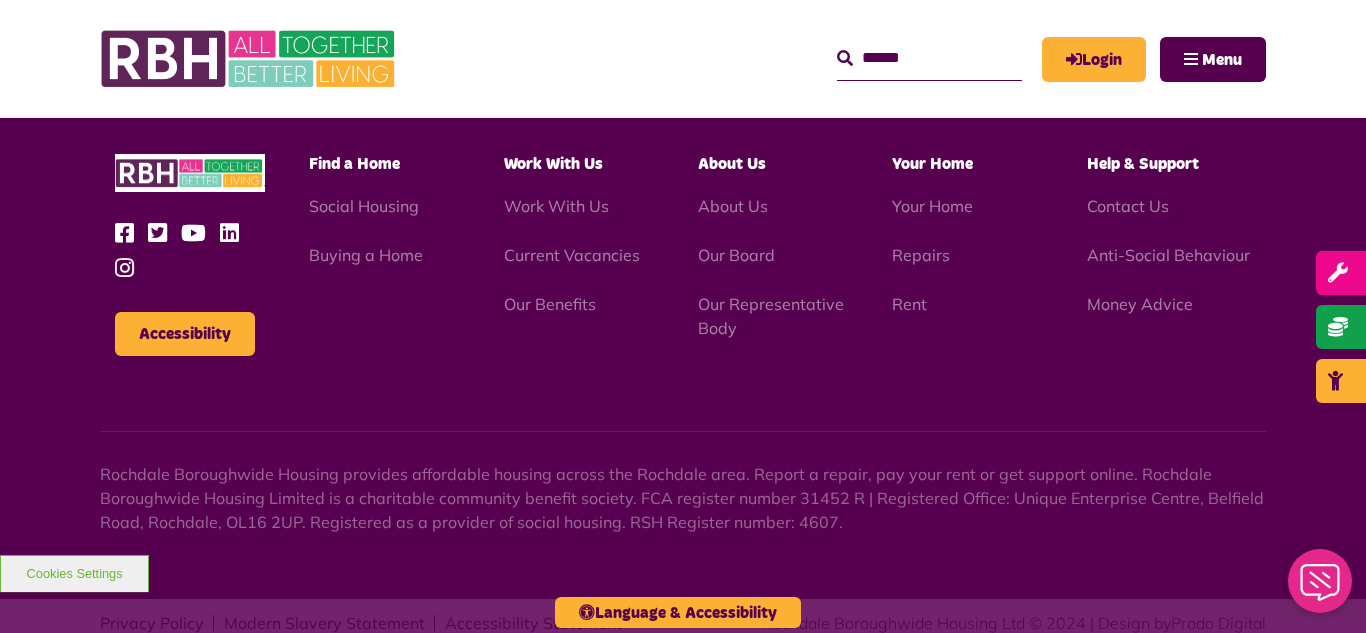 scroll, scrollTop: 2381, scrollLeft: 0, axis: vertical 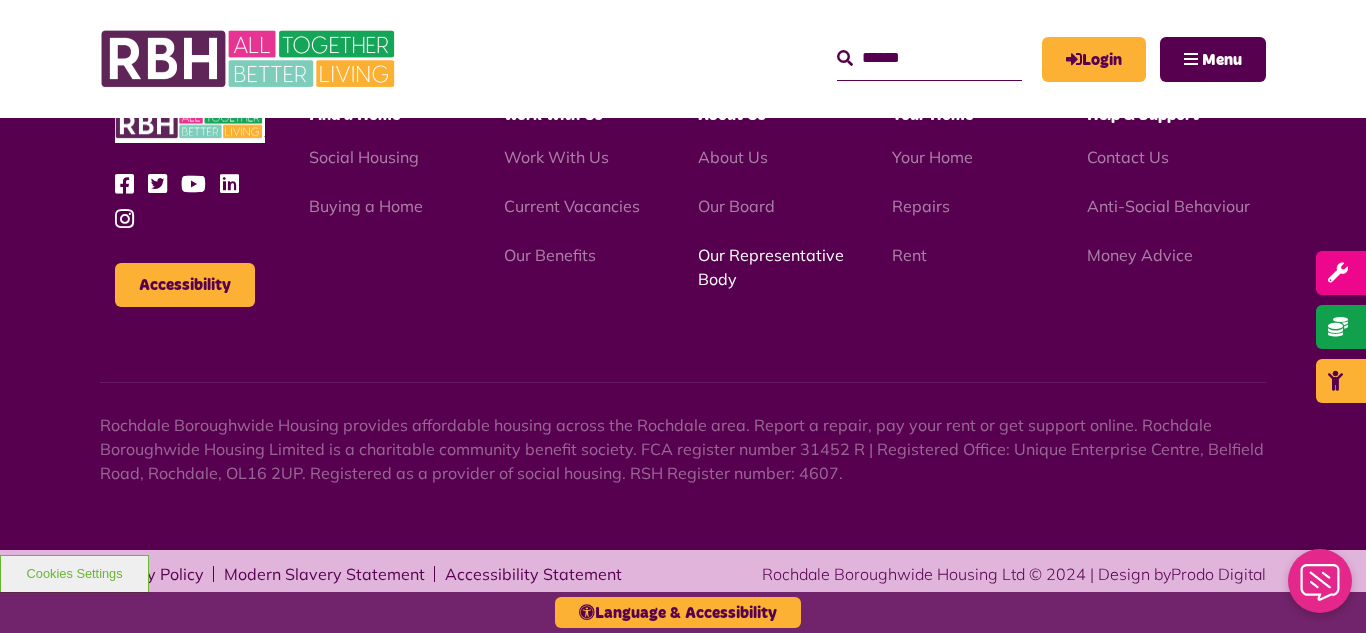 click on "Our Representative Body" at bounding box center [771, 267] 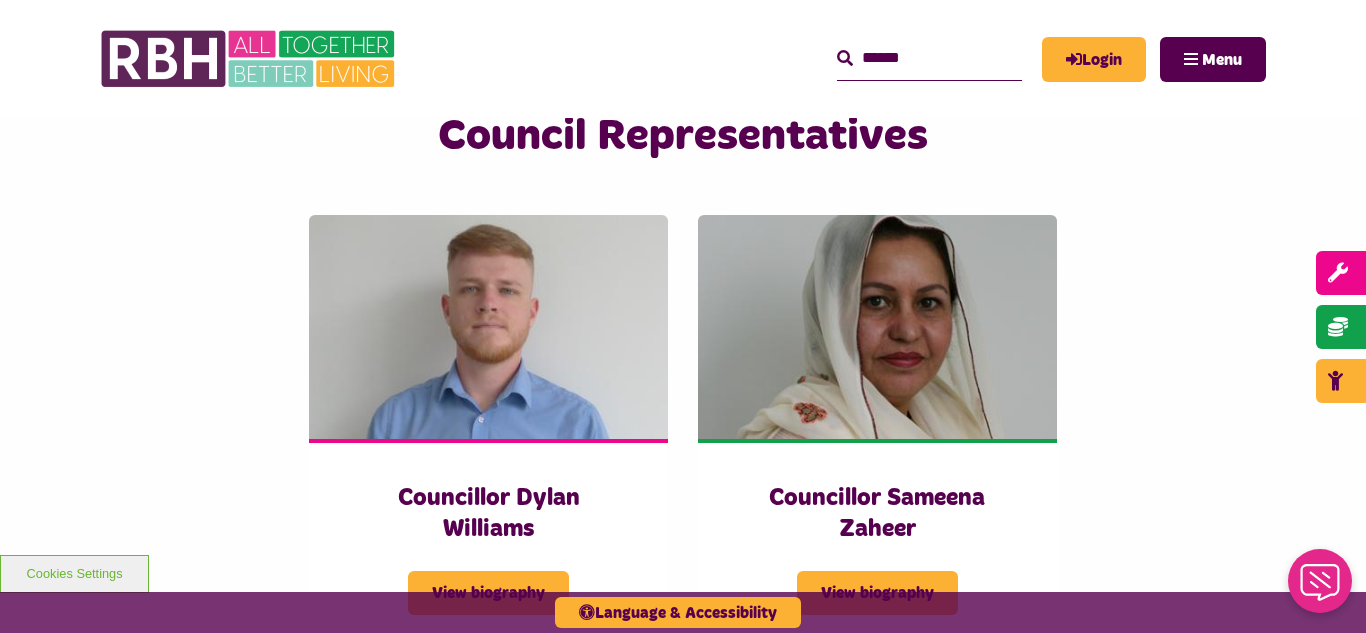 scroll, scrollTop: 5320, scrollLeft: 0, axis: vertical 